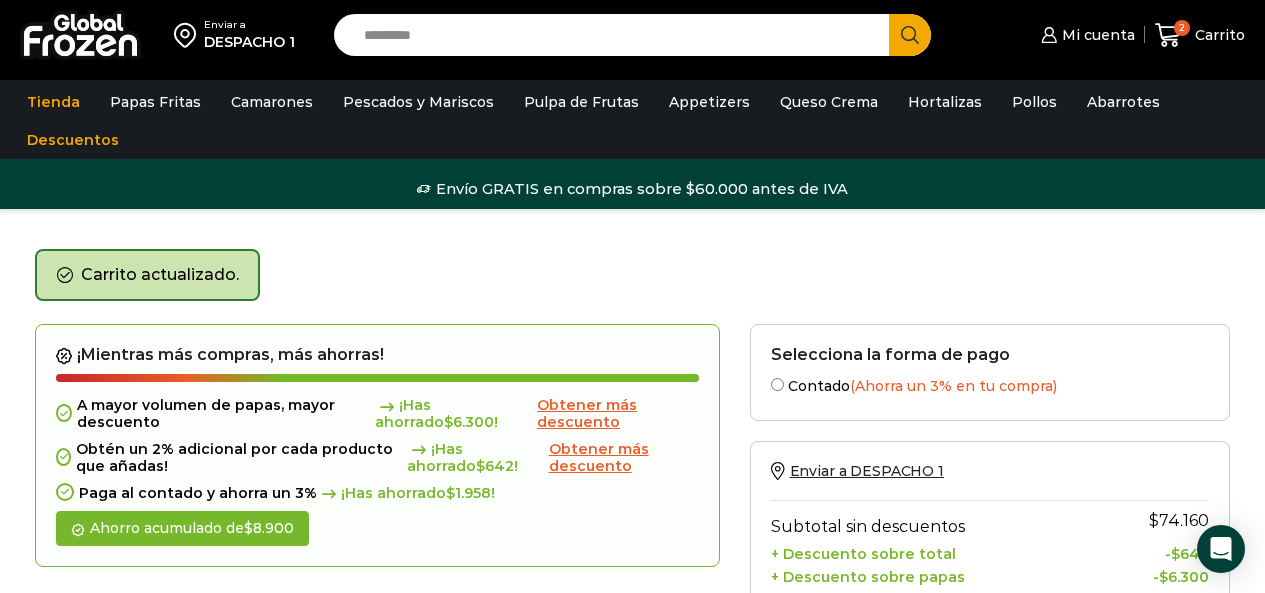 scroll, scrollTop: 249, scrollLeft: 0, axis: vertical 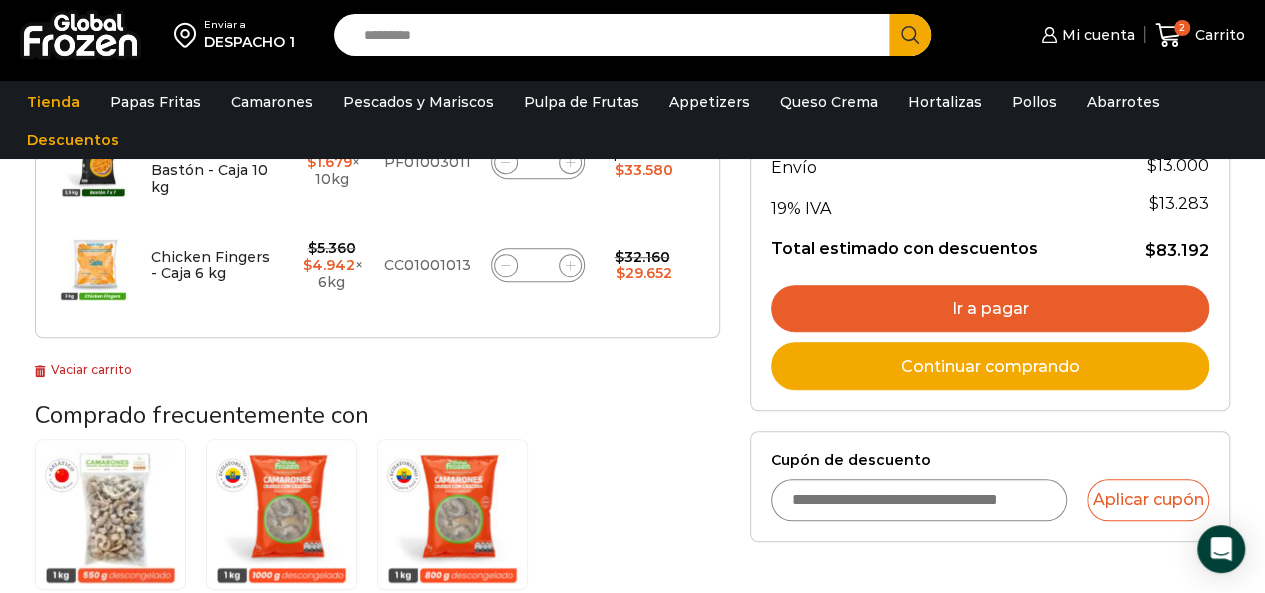 click on "Ir a pagar" at bounding box center [990, 309] 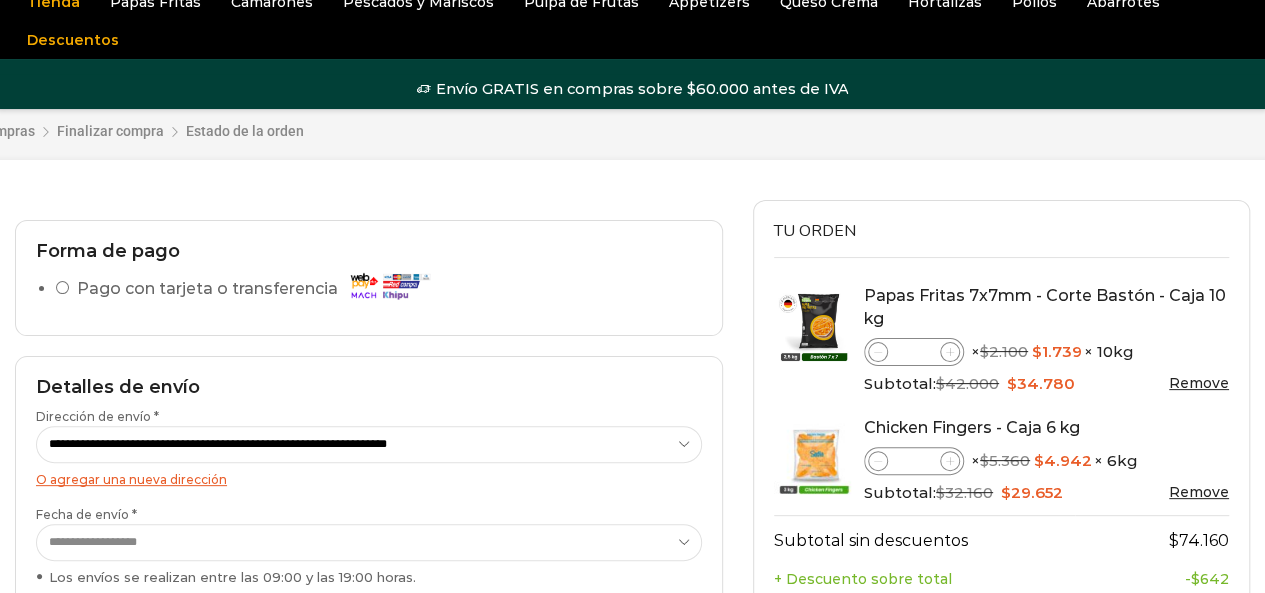 scroll, scrollTop: 100, scrollLeft: 0, axis: vertical 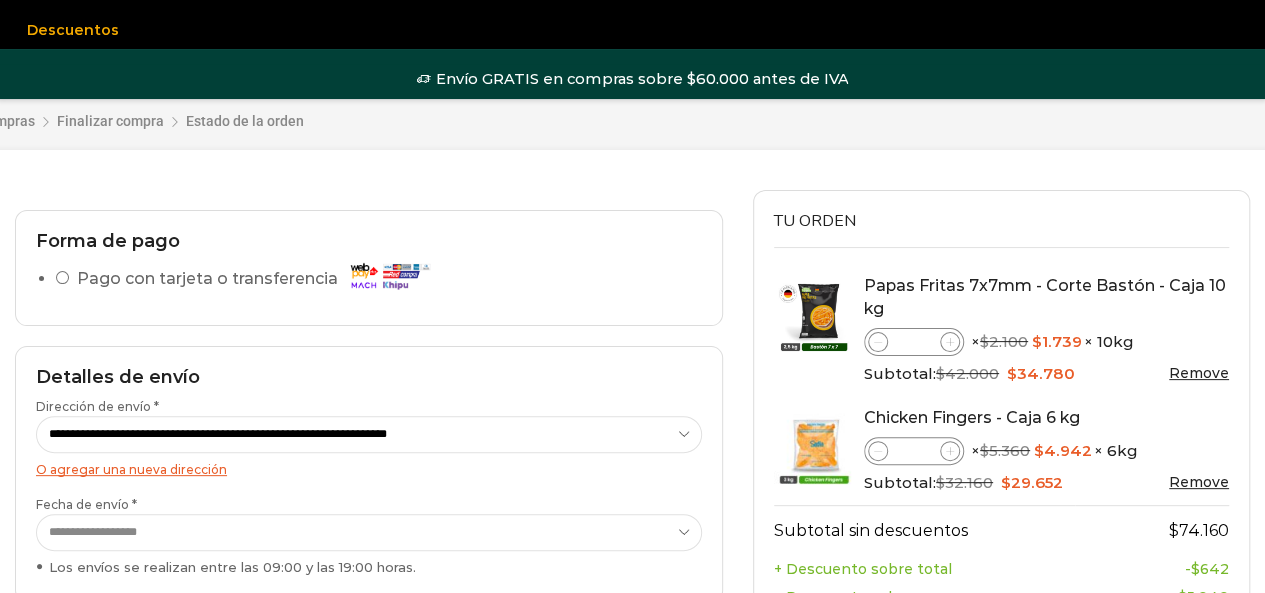 click on "O agregar una nueva dirección" at bounding box center [131, 469] 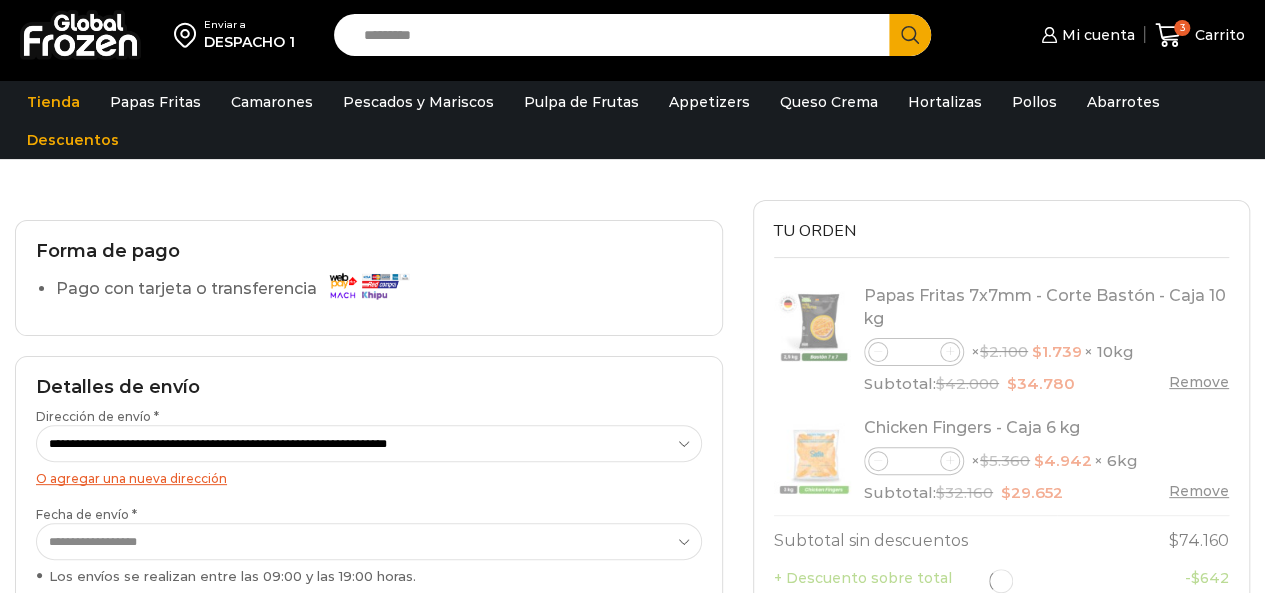 scroll, scrollTop: 100, scrollLeft: 0, axis: vertical 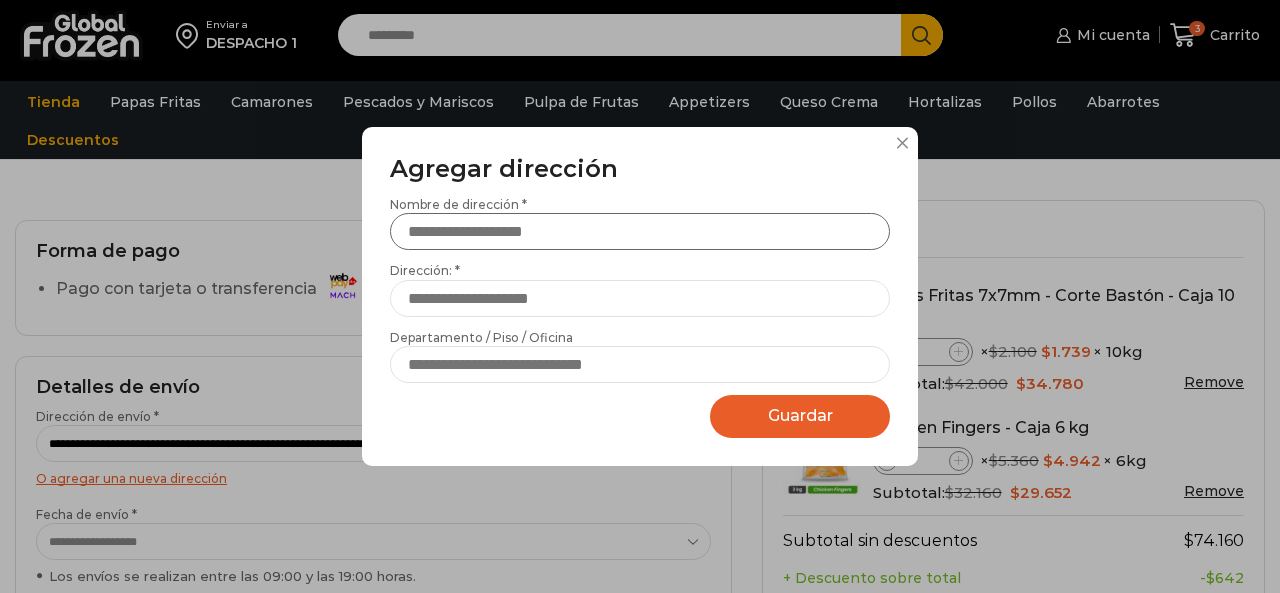 click on "Nombre de dirección *" at bounding box center [640, 231] 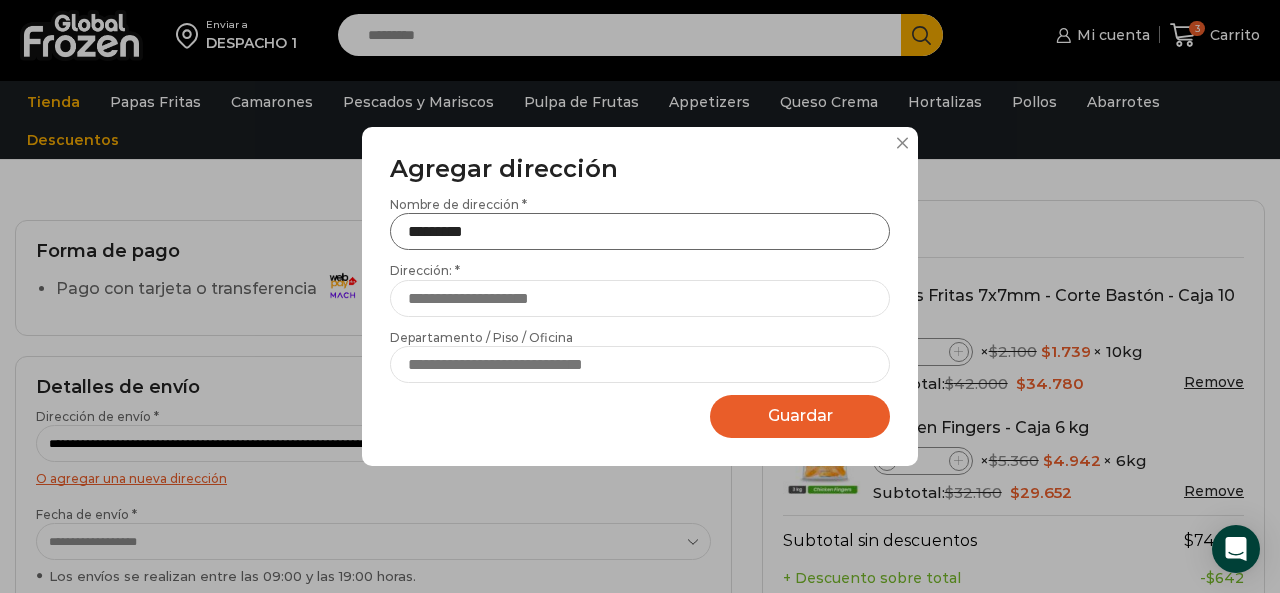 type on "*********" 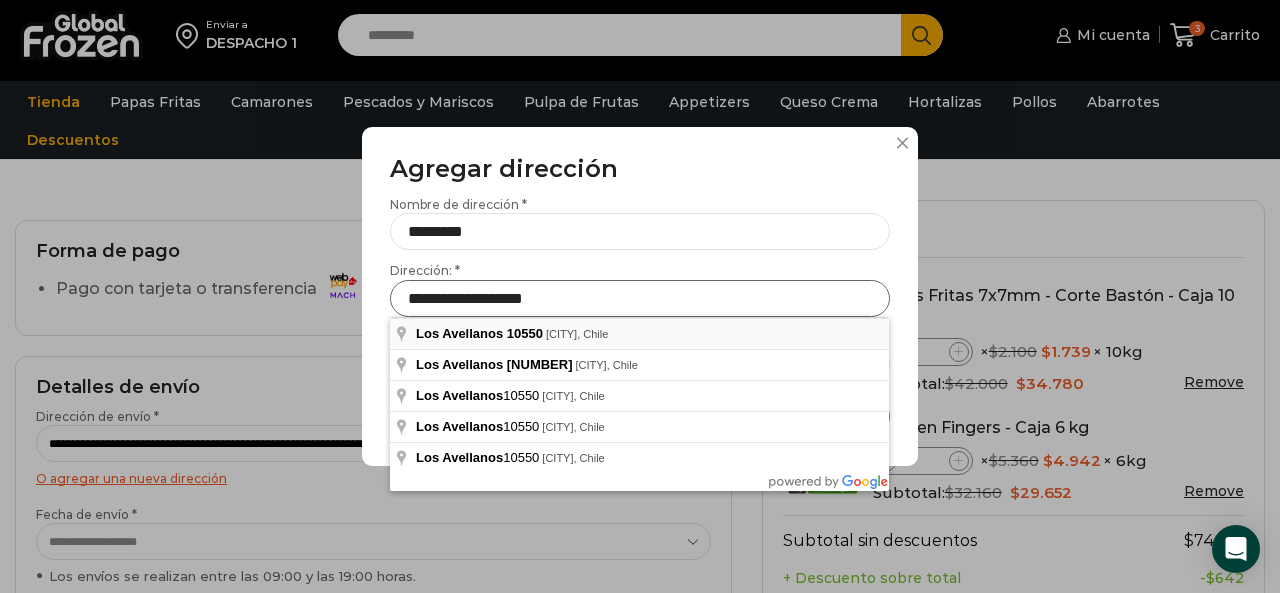 type on "**********" 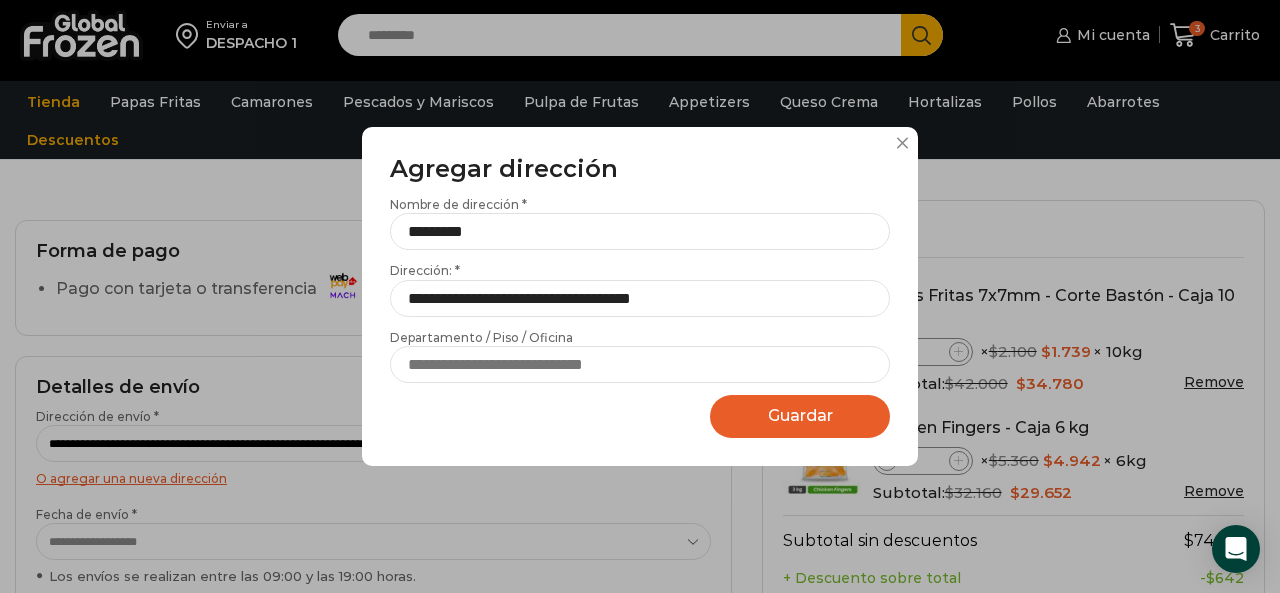 click on "Guardar" at bounding box center [800, 415] 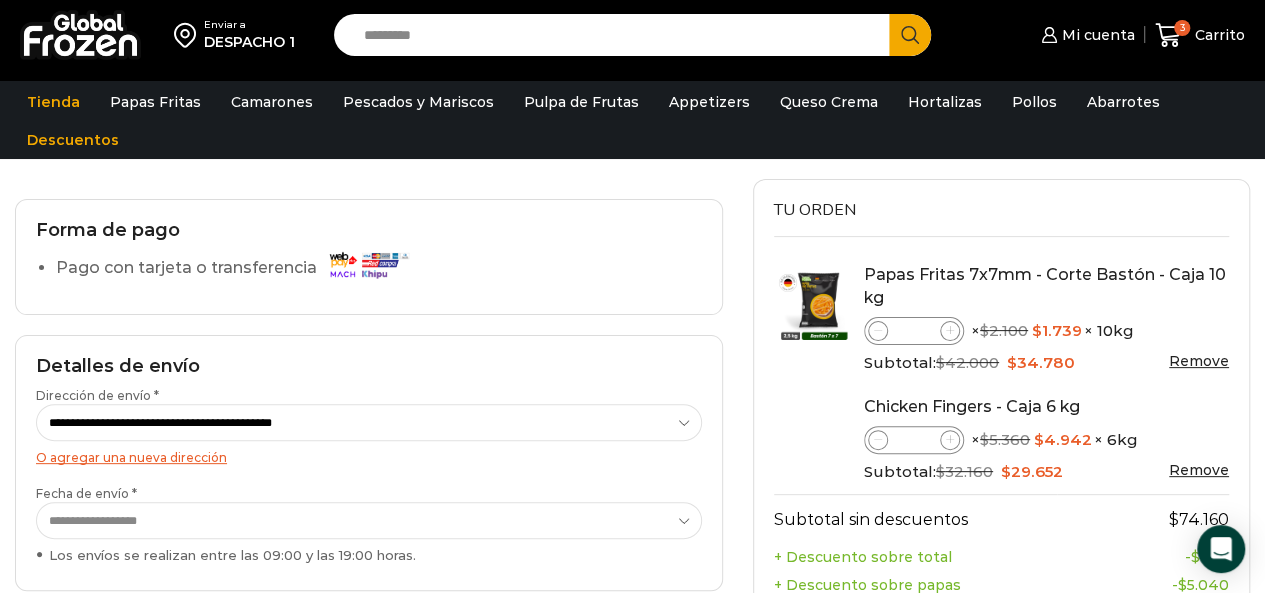 scroll, scrollTop: 200, scrollLeft: 0, axis: vertical 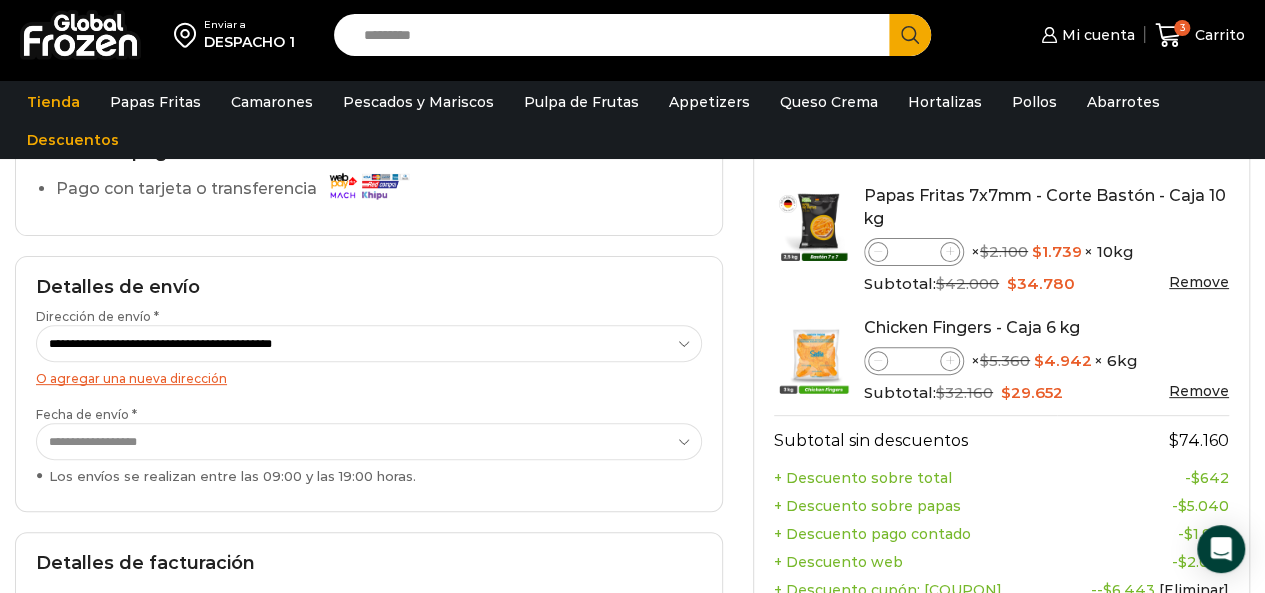 click on "**********" at bounding box center [369, 441] 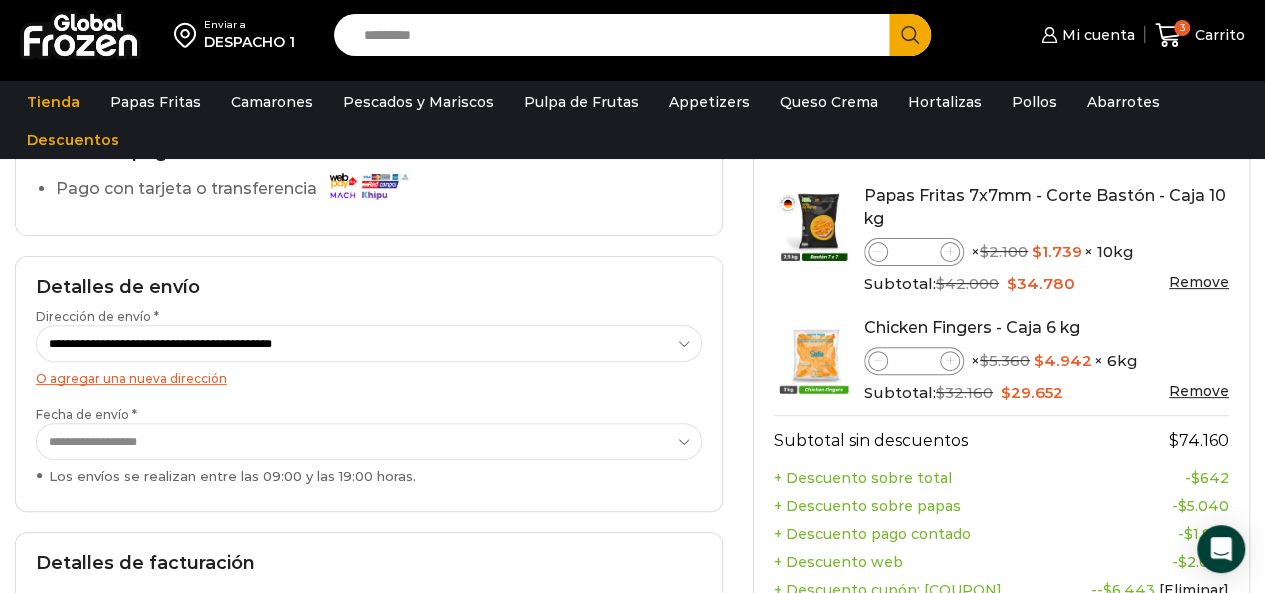 click on "**********" at bounding box center (369, 441) 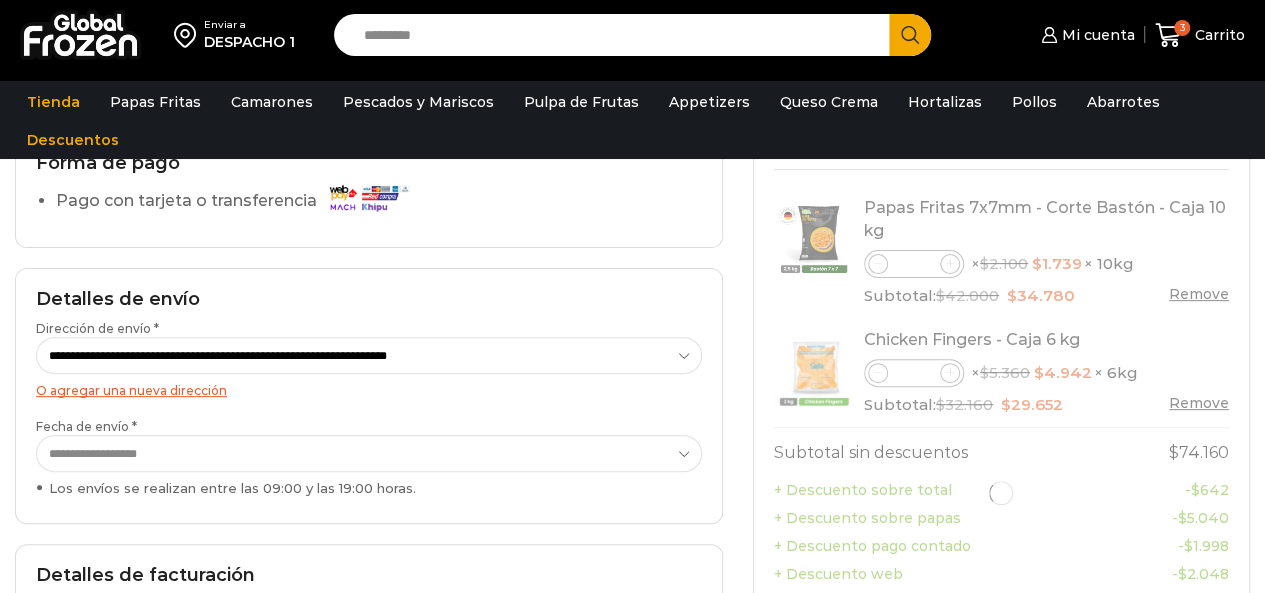 scroll, scrollTop: 200, scrollLeft: 0, axis: vertical 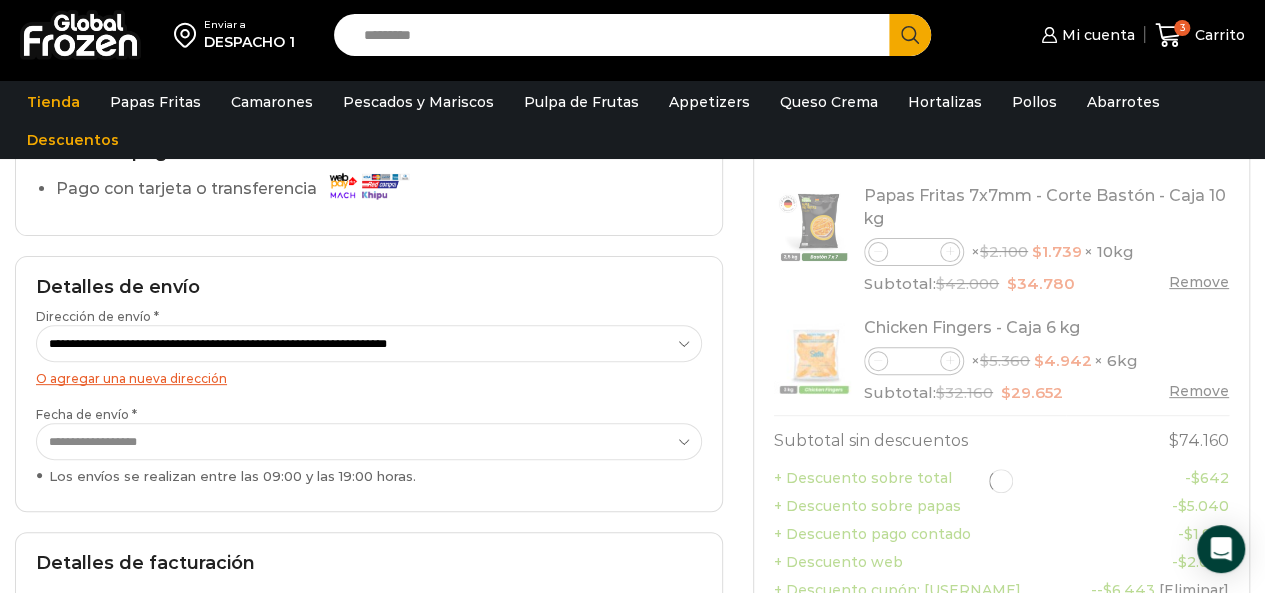 click on "**********" at bounding box center [369, 441] 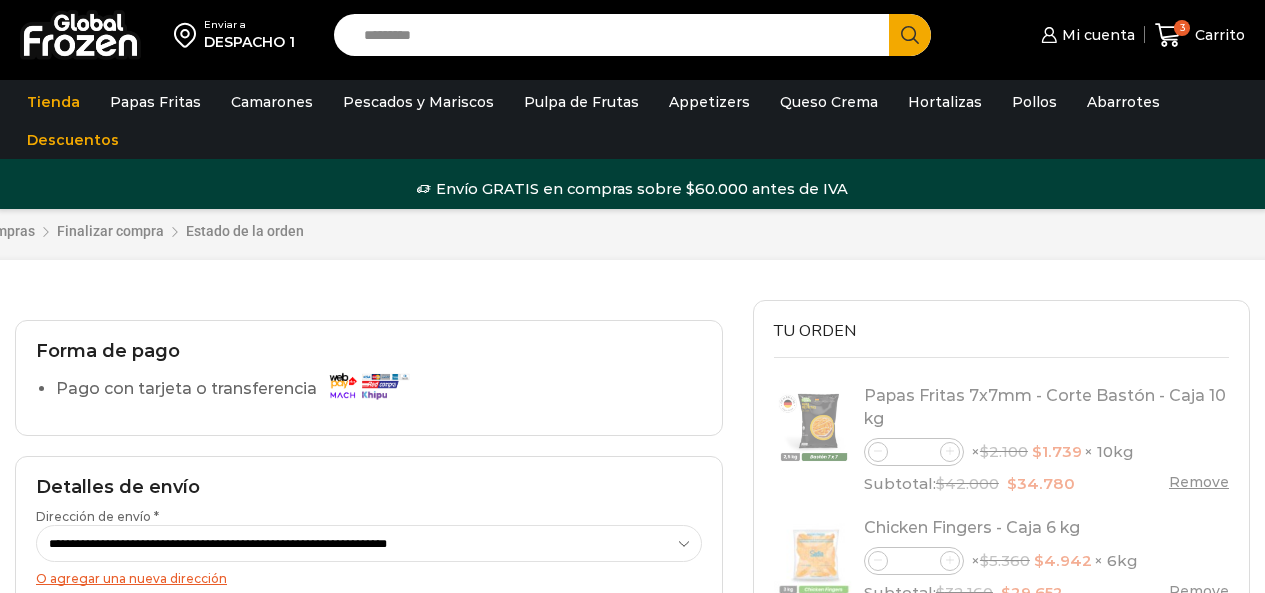 scroll, scrollTop: 200, scrollLeft: 0, axis: vertical 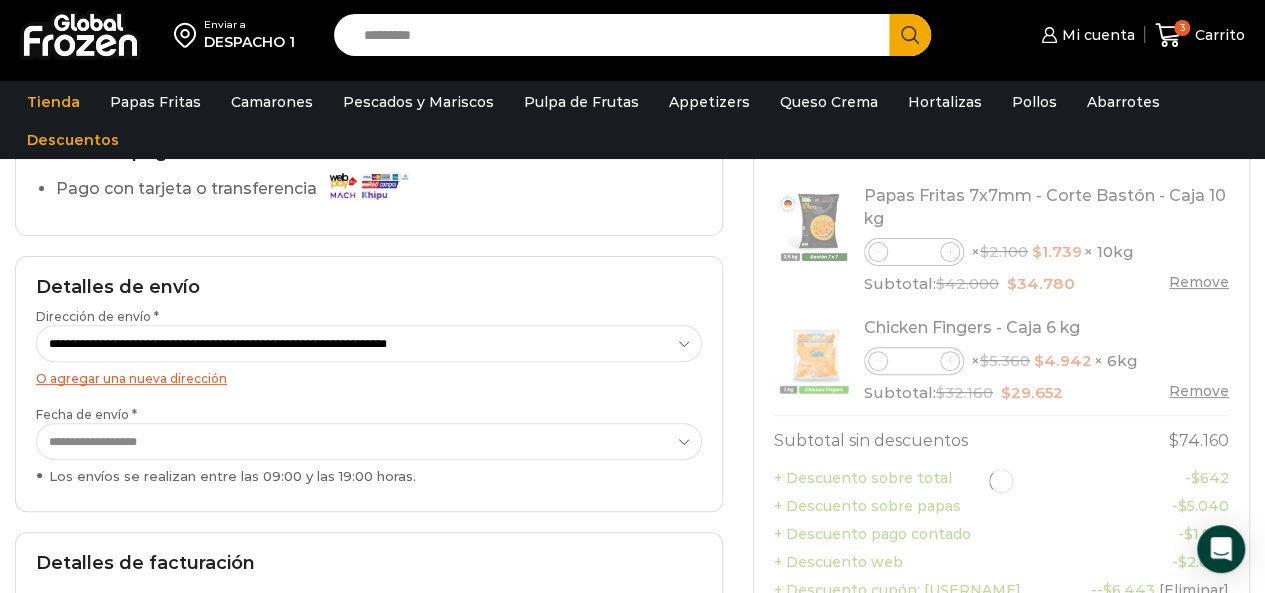 click on "**********" at bounding box center (369, 441) 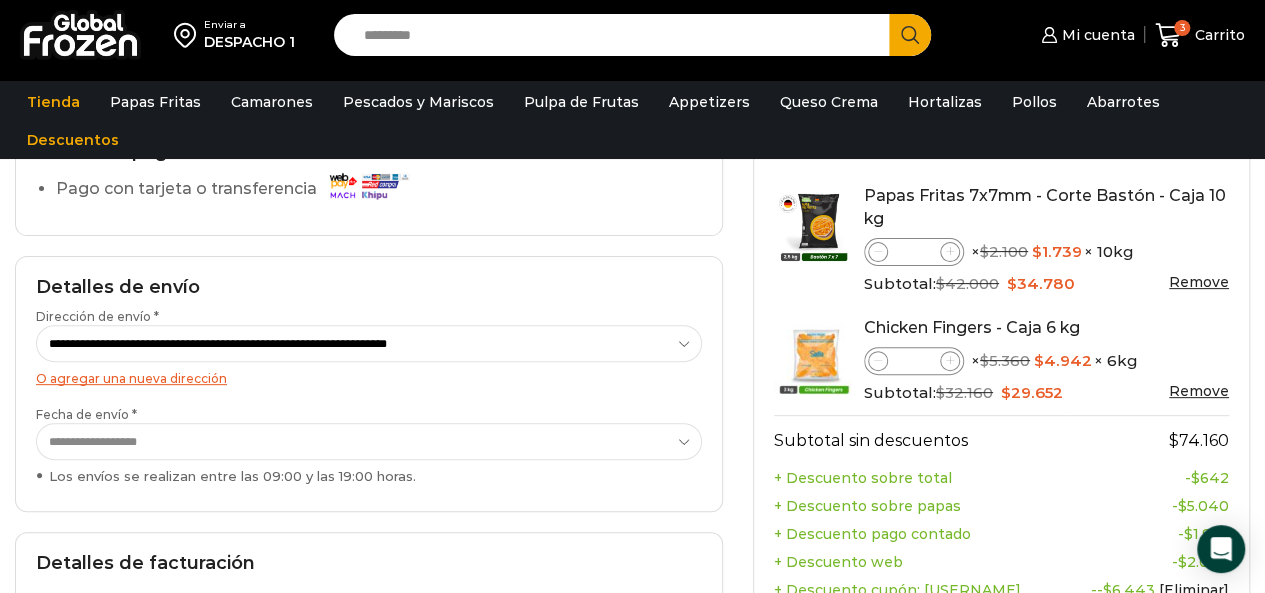 click on "**********" at bounding box center (369, 448) 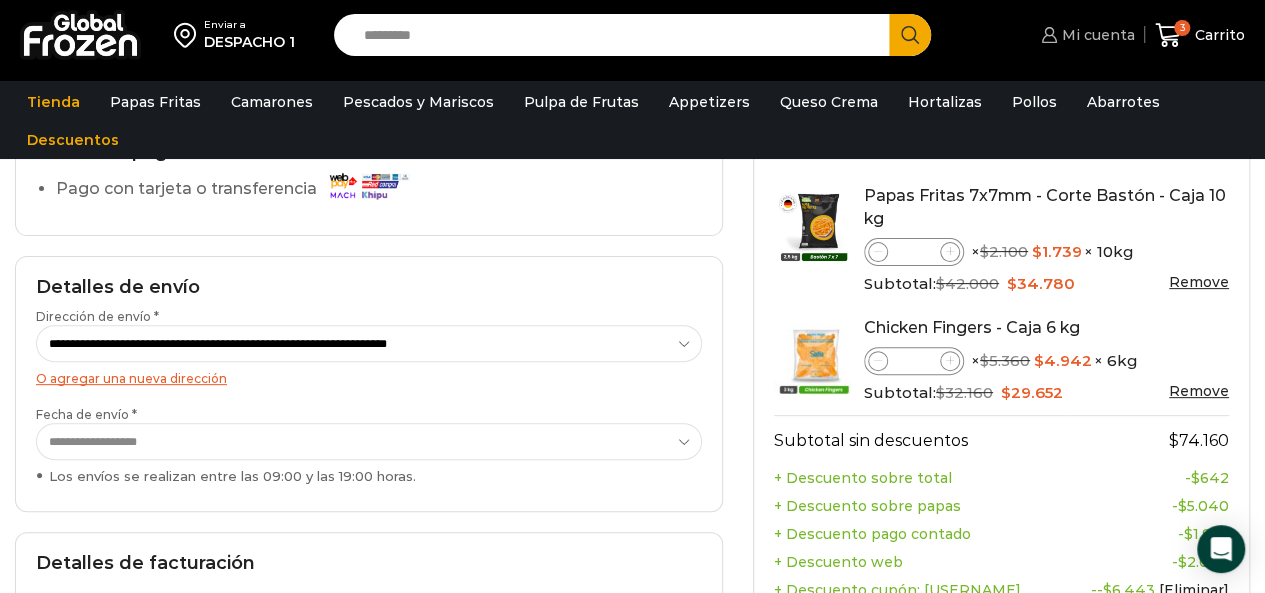 click on "Mi cuenta" at bounding box center [1096, 35] 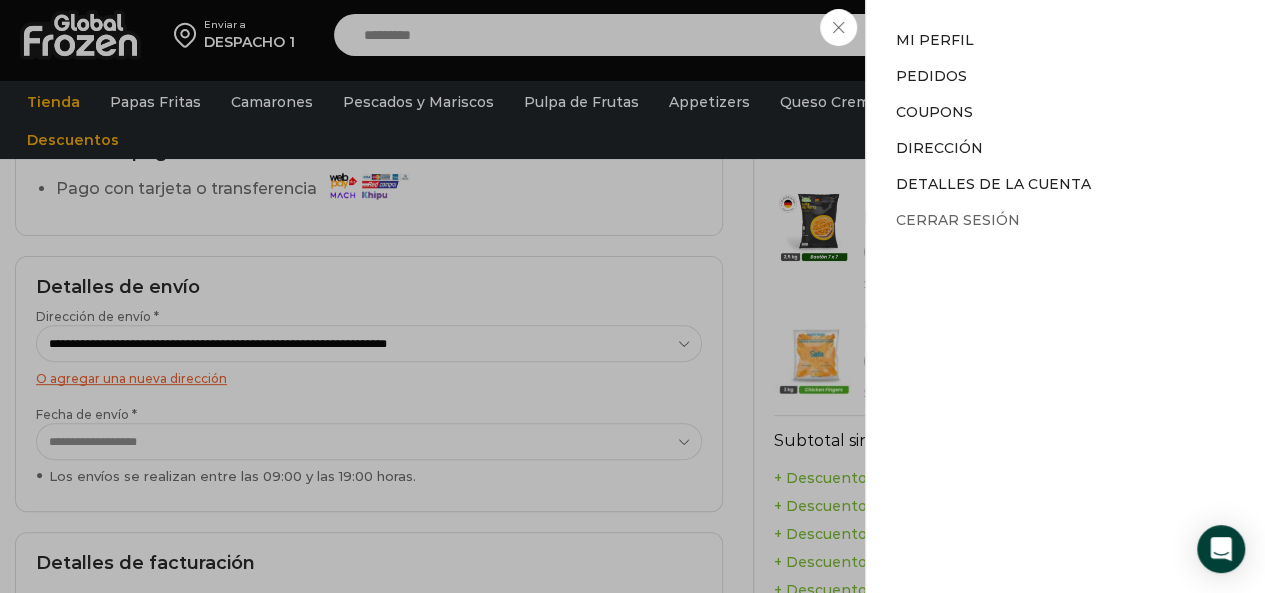 click on "Cerrar sesión" at bounding box center [958, 220] 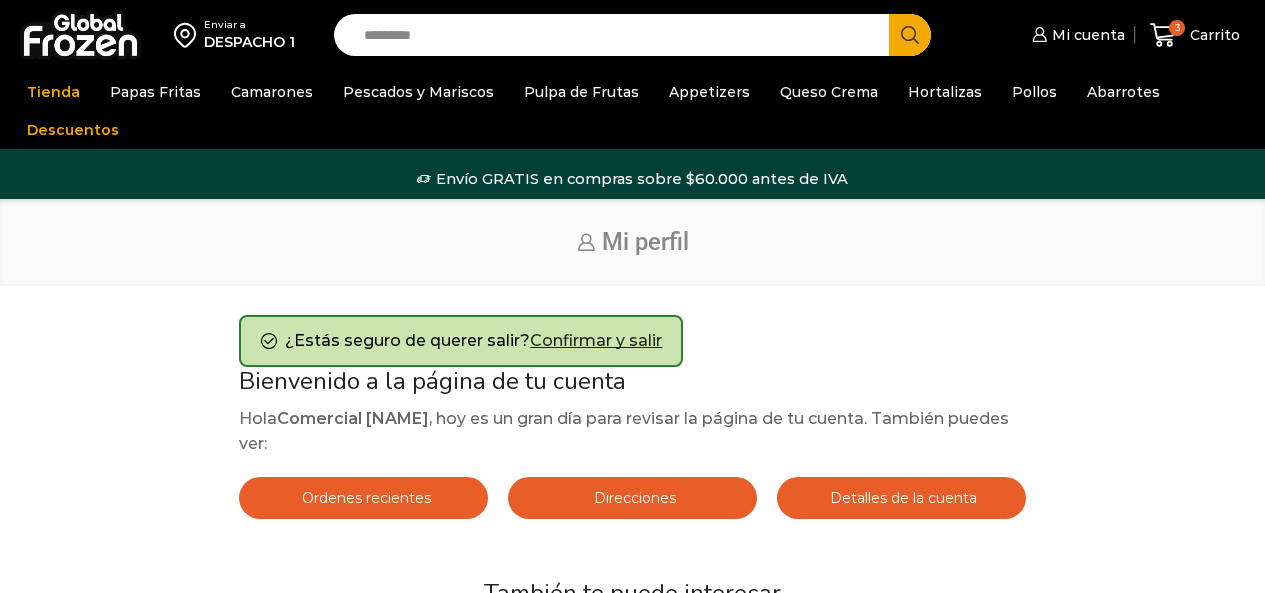 scroll, scrollTop: 0, scrollLeft: 0, axis: both 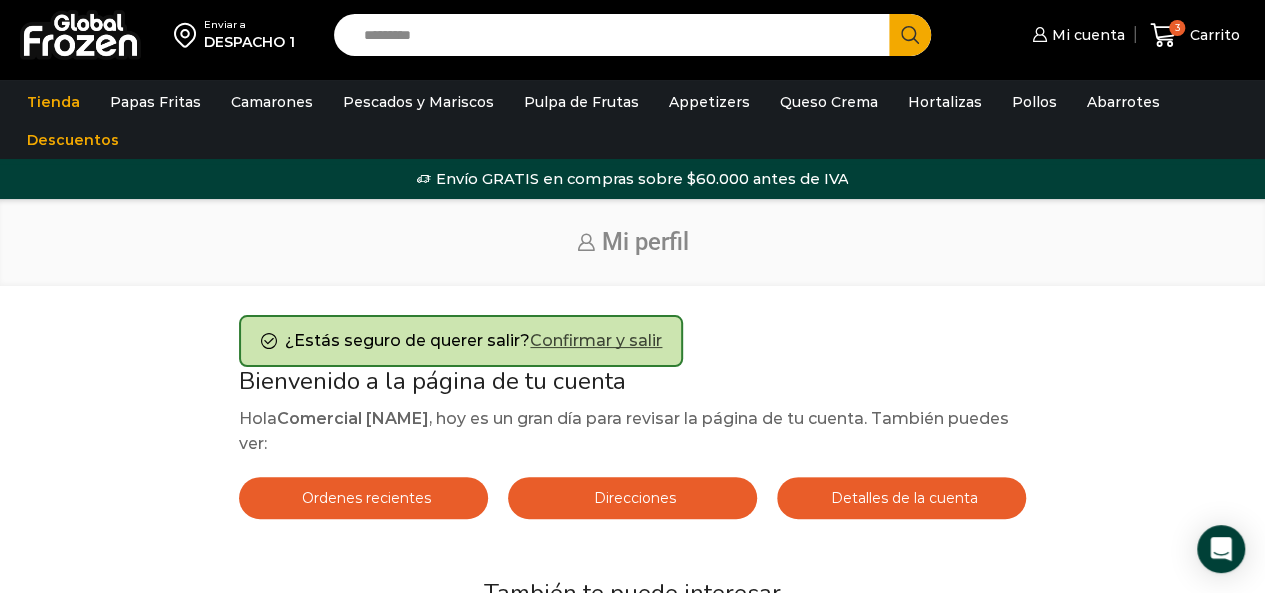 click on "Confirmar y salir" at bounding box center (596, 340) 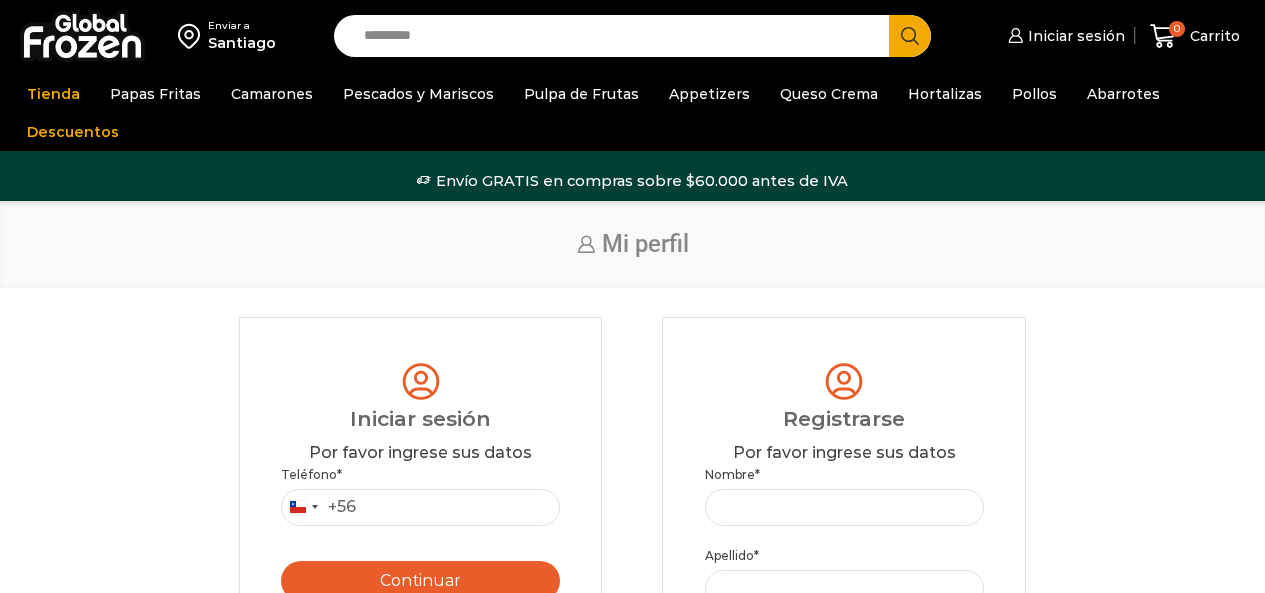 scroll, scrollTop: 0, scrollLeft: 0, axis: both 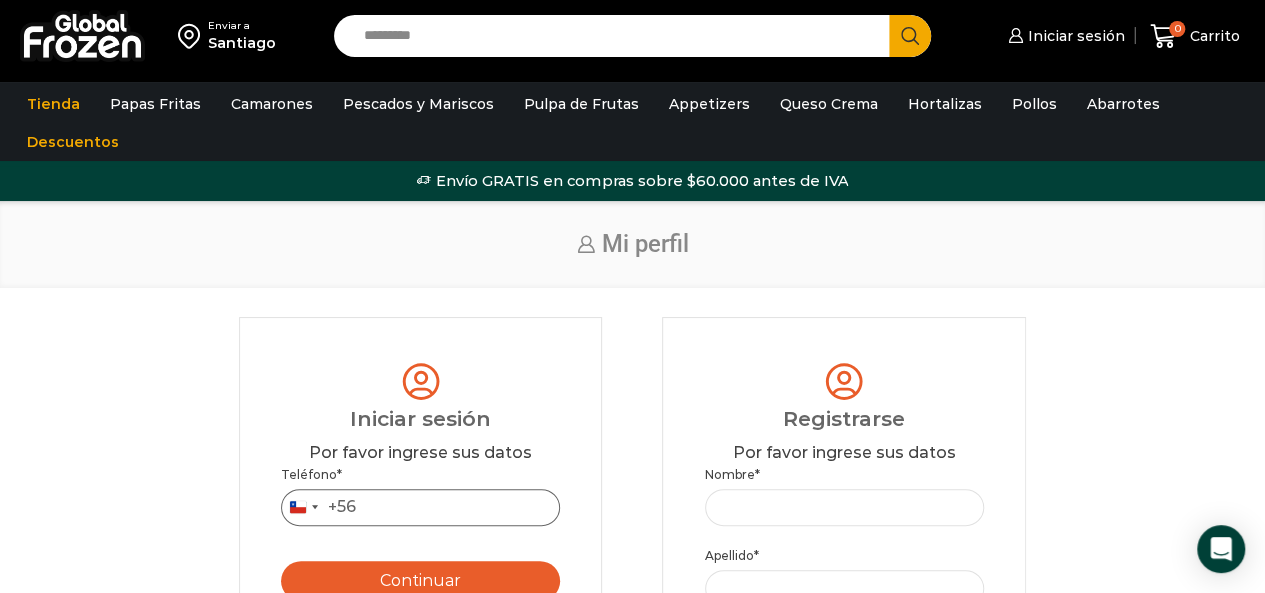 click on "Teléfono
*" at bounding box center (420, 507) 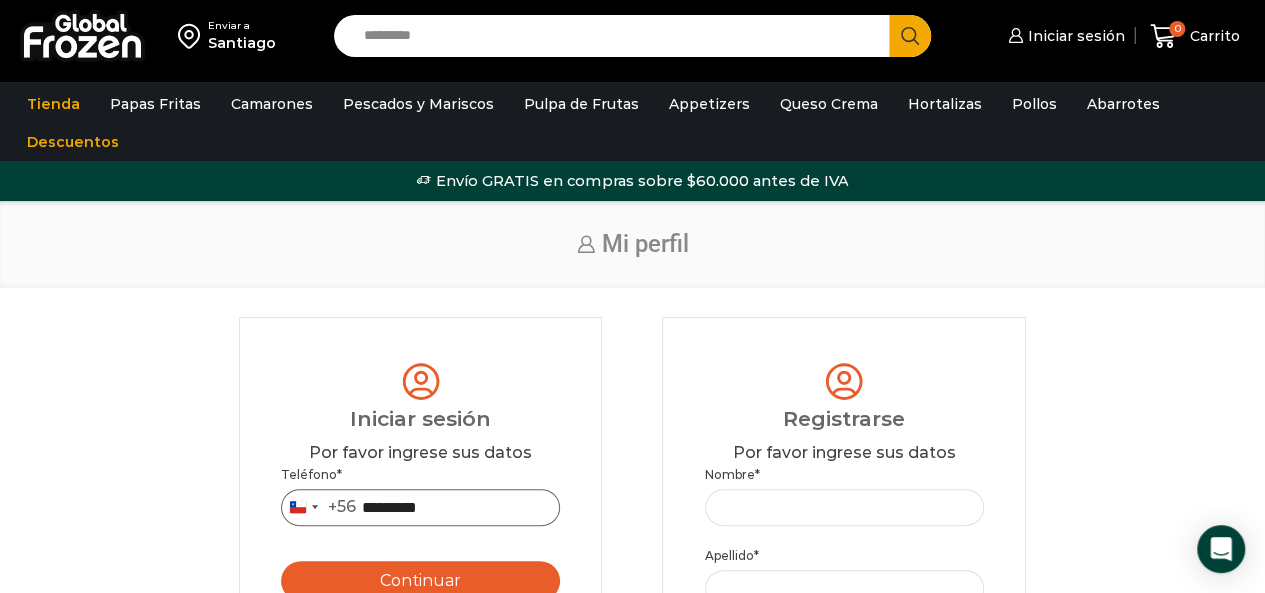 type on "*********" 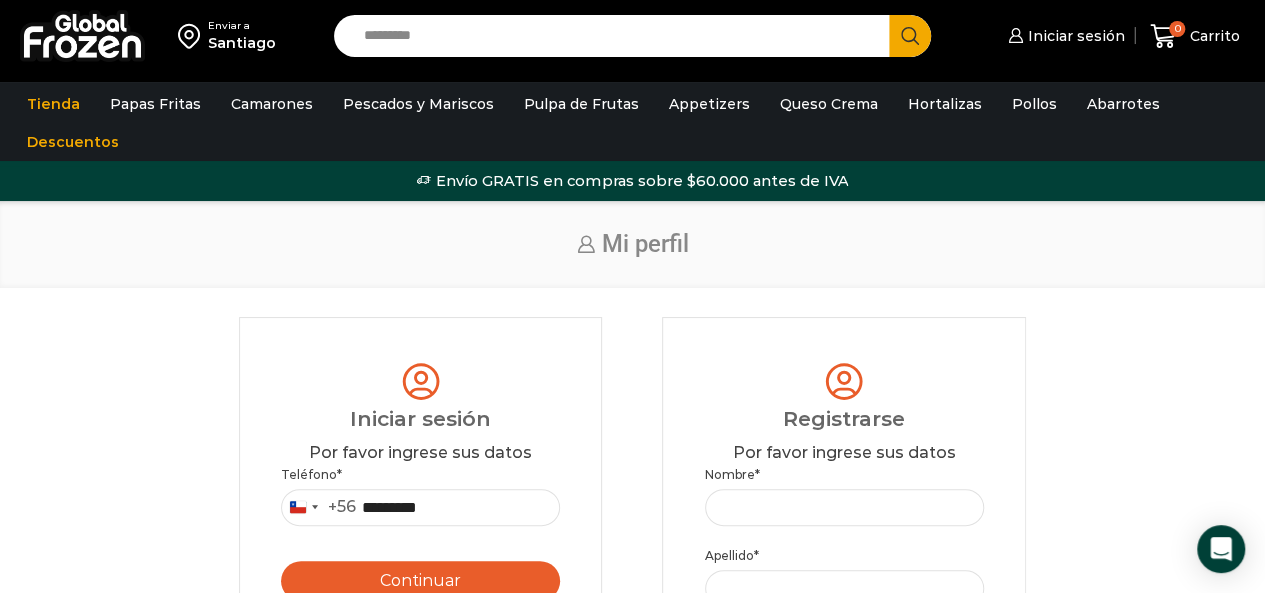 click on "Continuar" at bounding box center [420, 581] 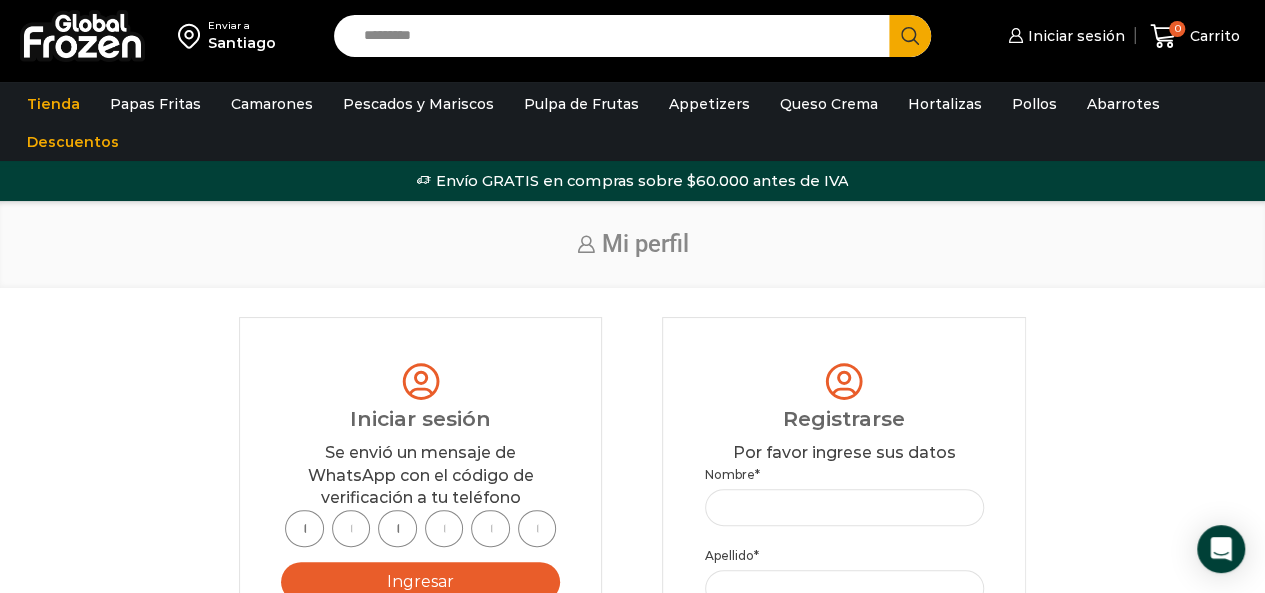 click at bounding box center [304, 528] 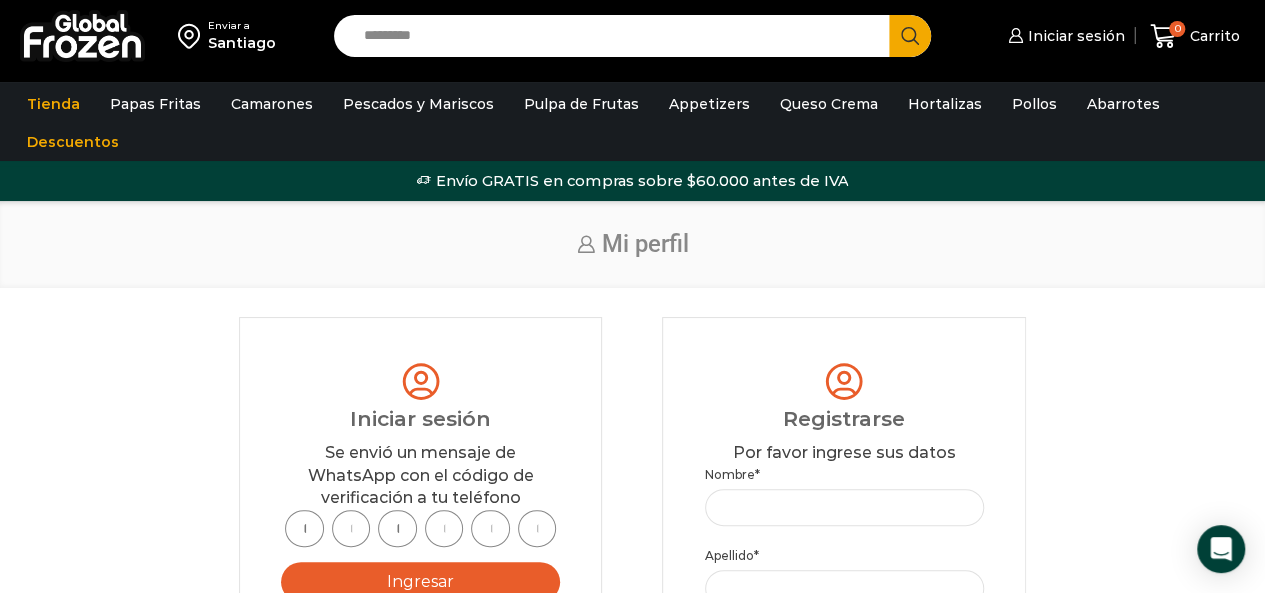 type on "*" 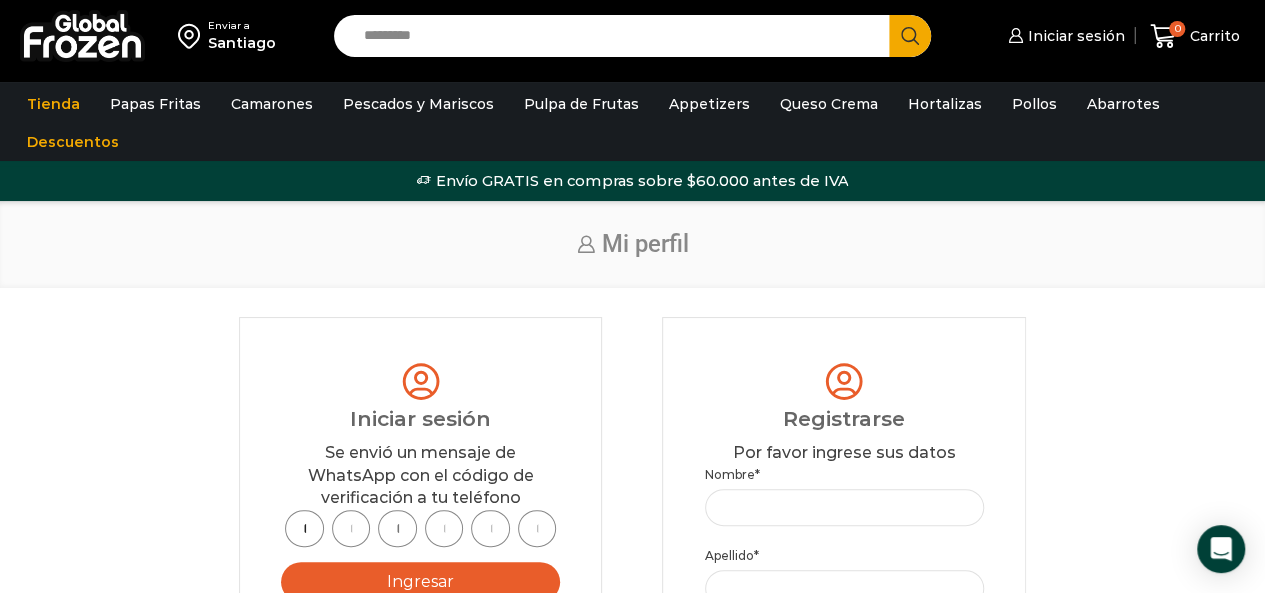 type on "*" 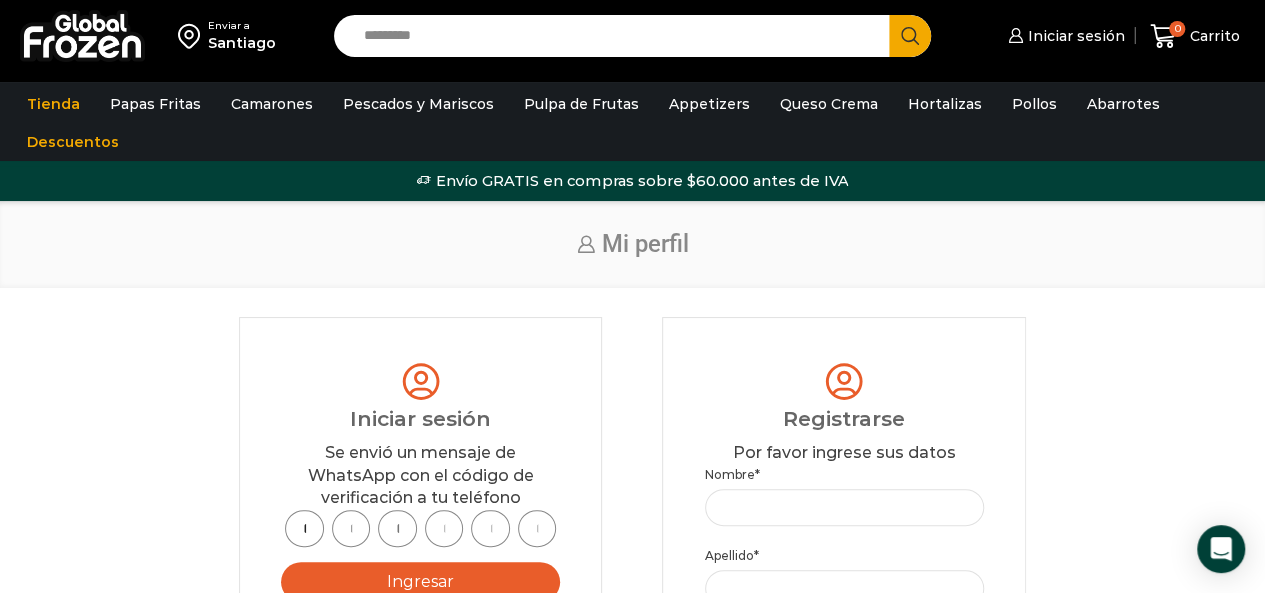 type on "*" 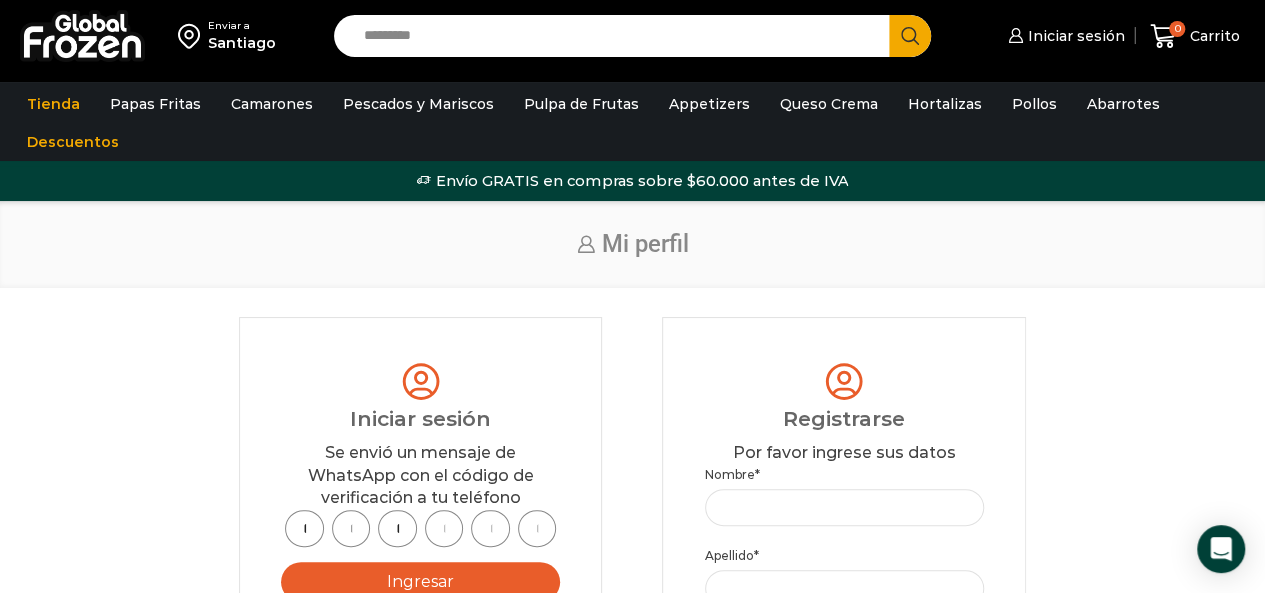 type on "*" 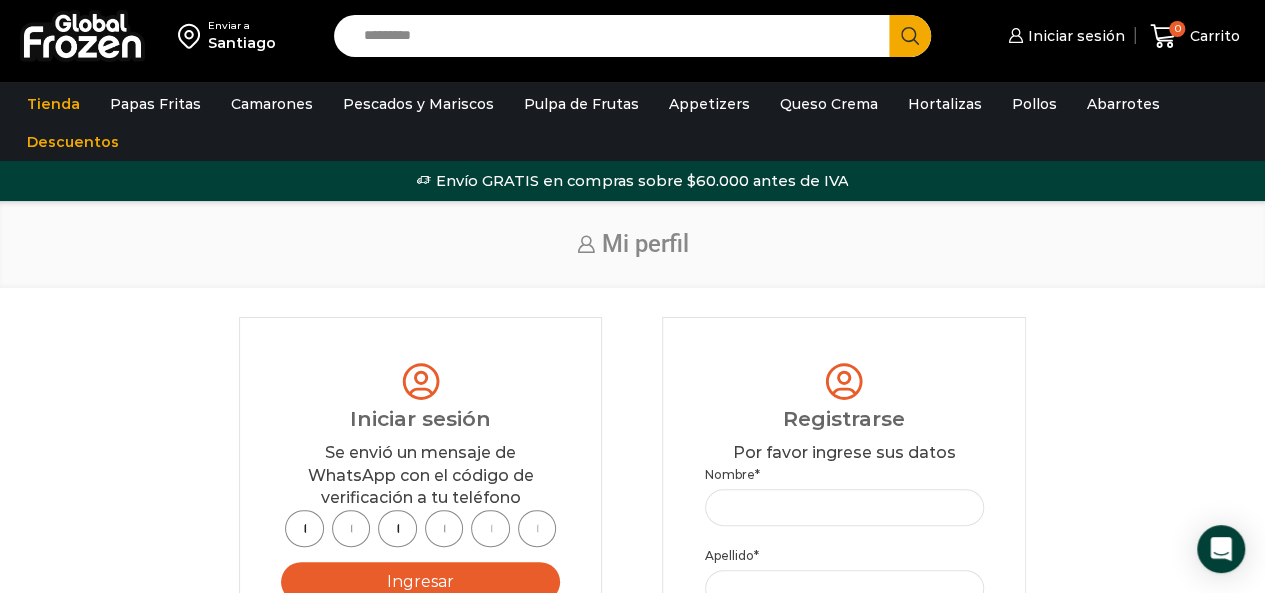 type on "*" 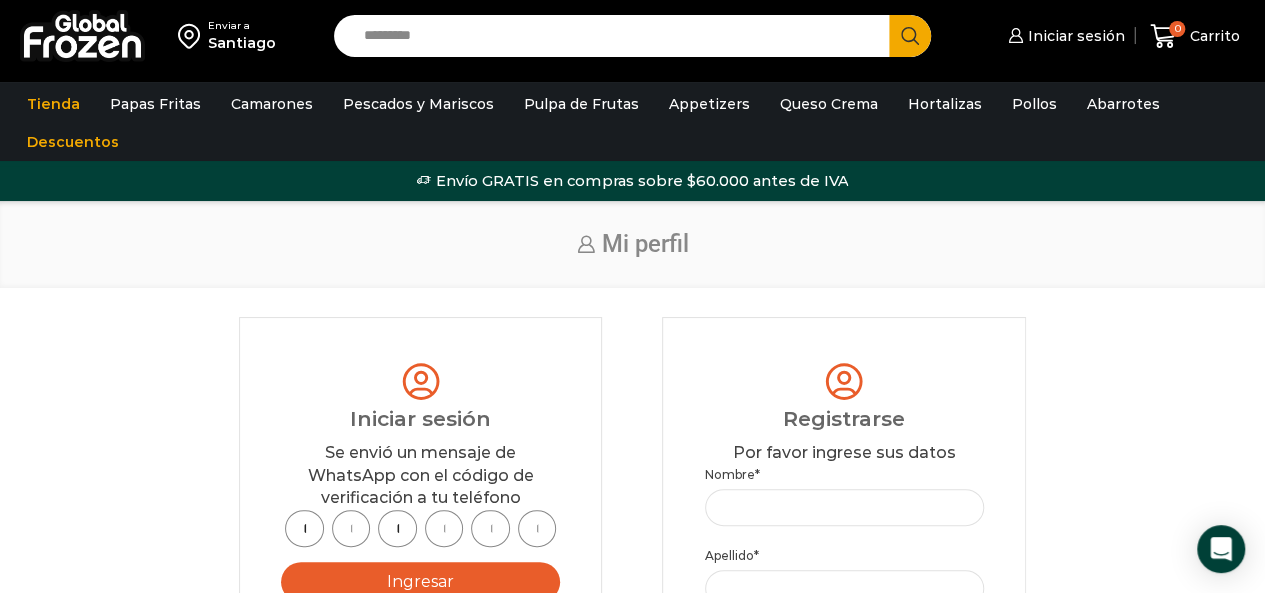 scroll, scrollTop: 0, scrollLeft: 6, axis: horizontal 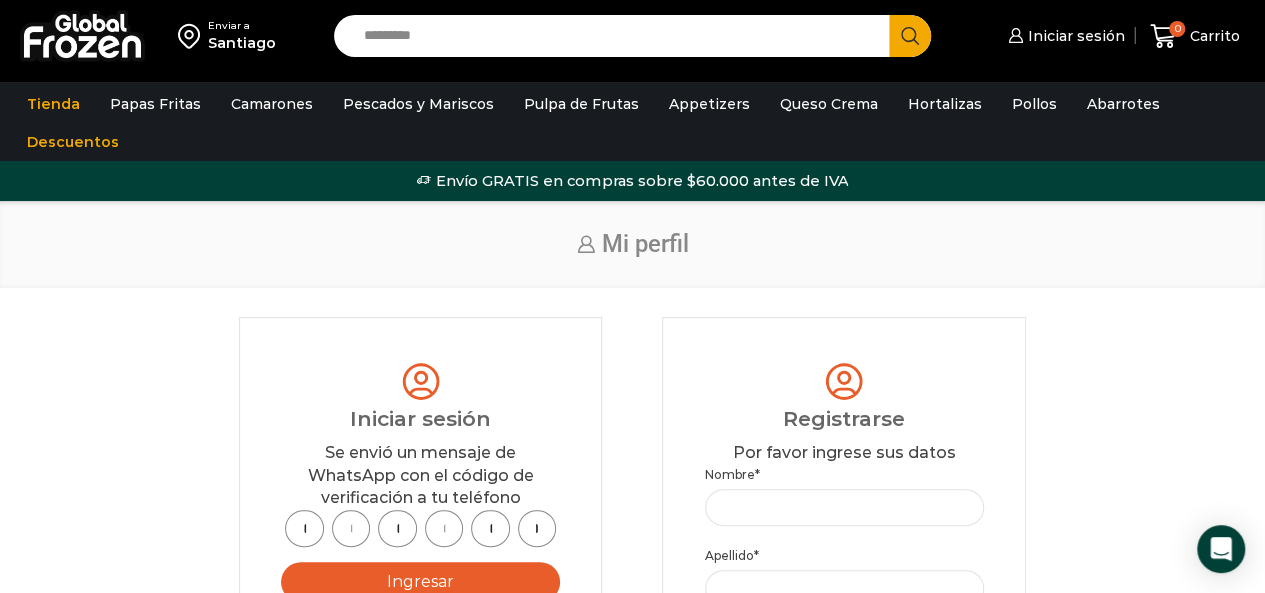 type on "*" 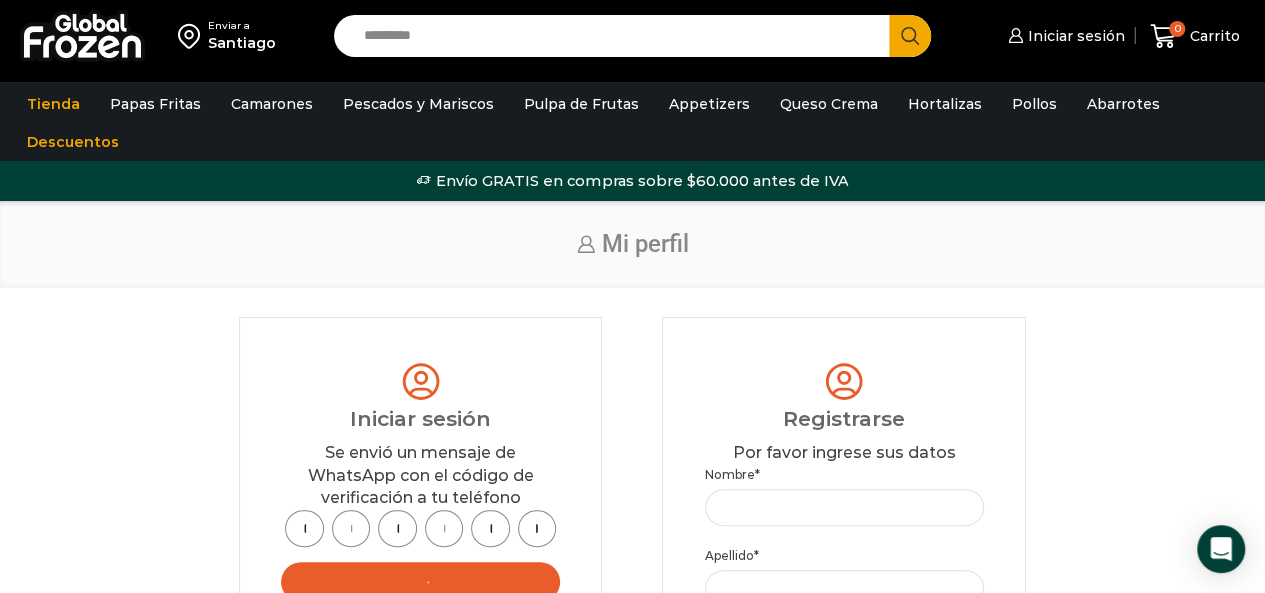 scroll, scrollTop: 0, scrollLeft: 0, axis: both 